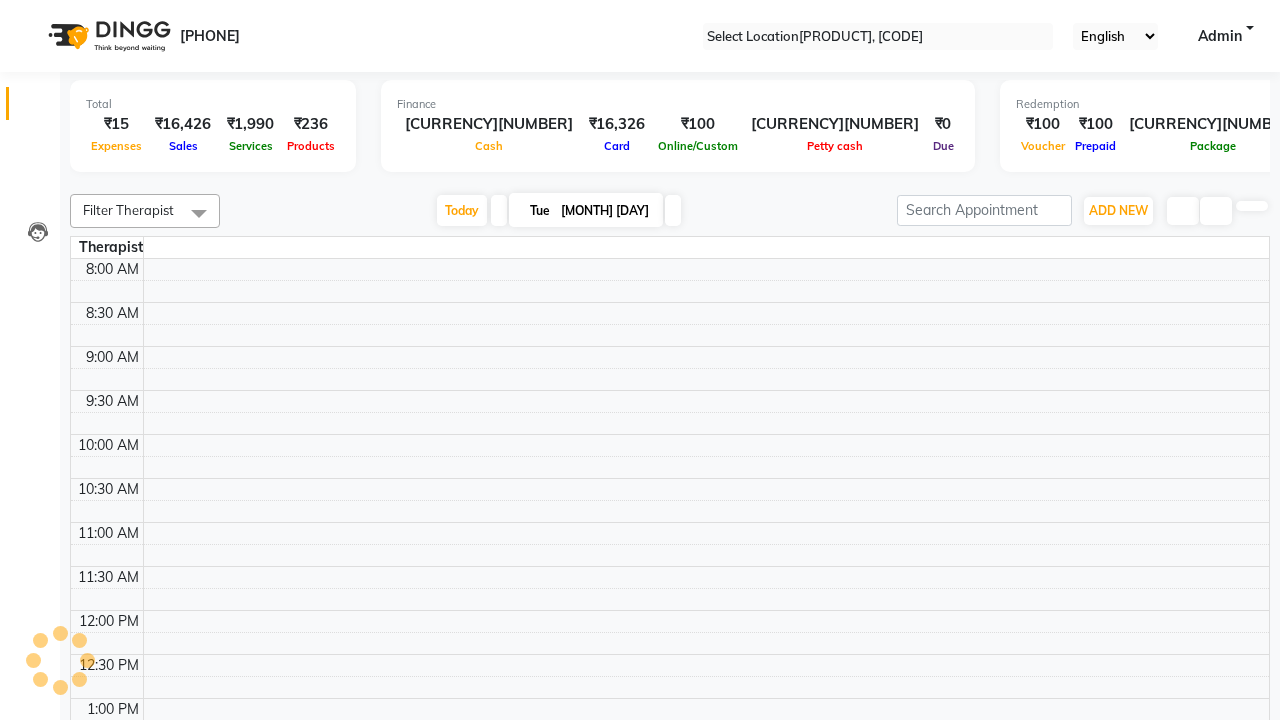 scroll, scrollTop: 0, scrollLeft: 0, axis: both 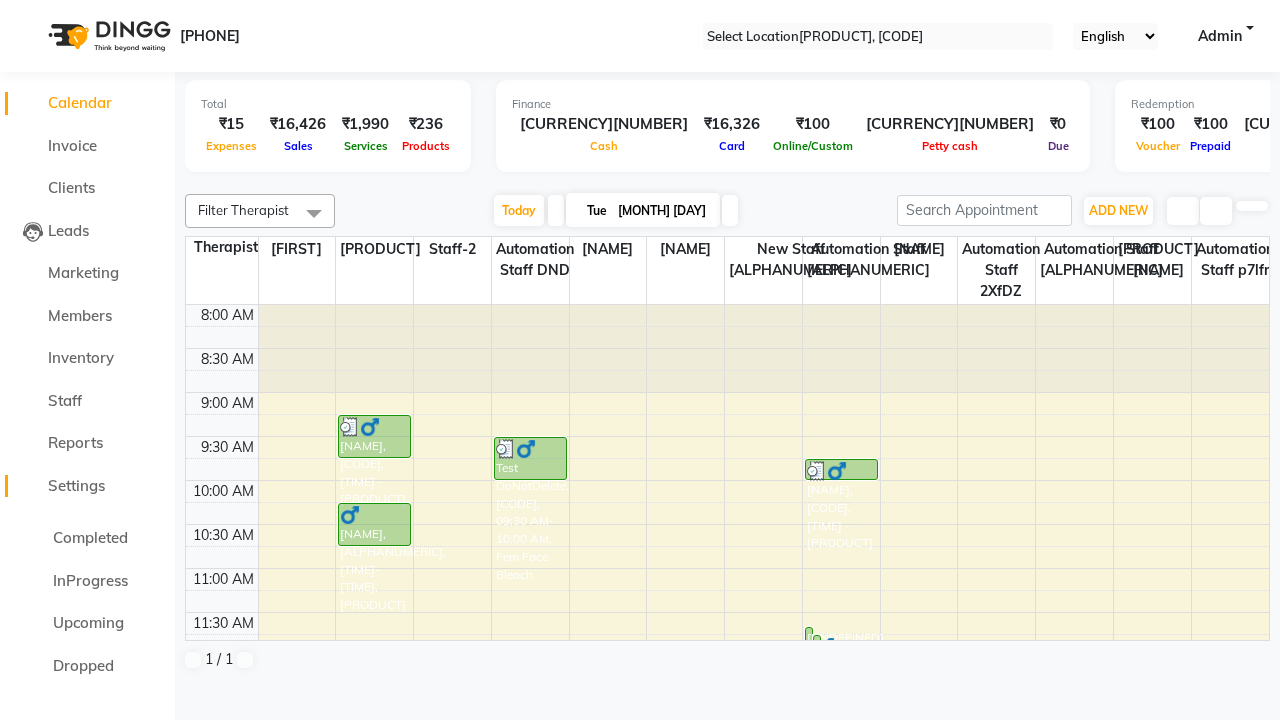 click on "Settings" at bounding box center (76, 485) 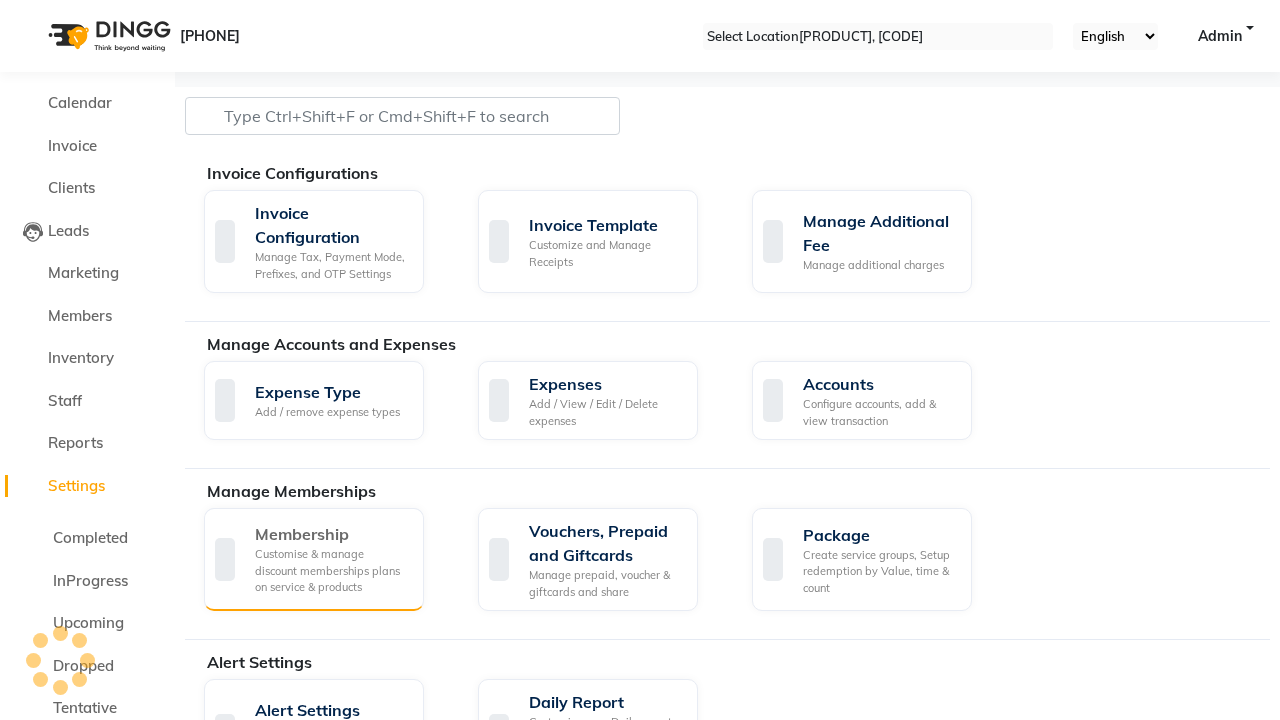 click on "Membership" at bounding box center [331, 534] 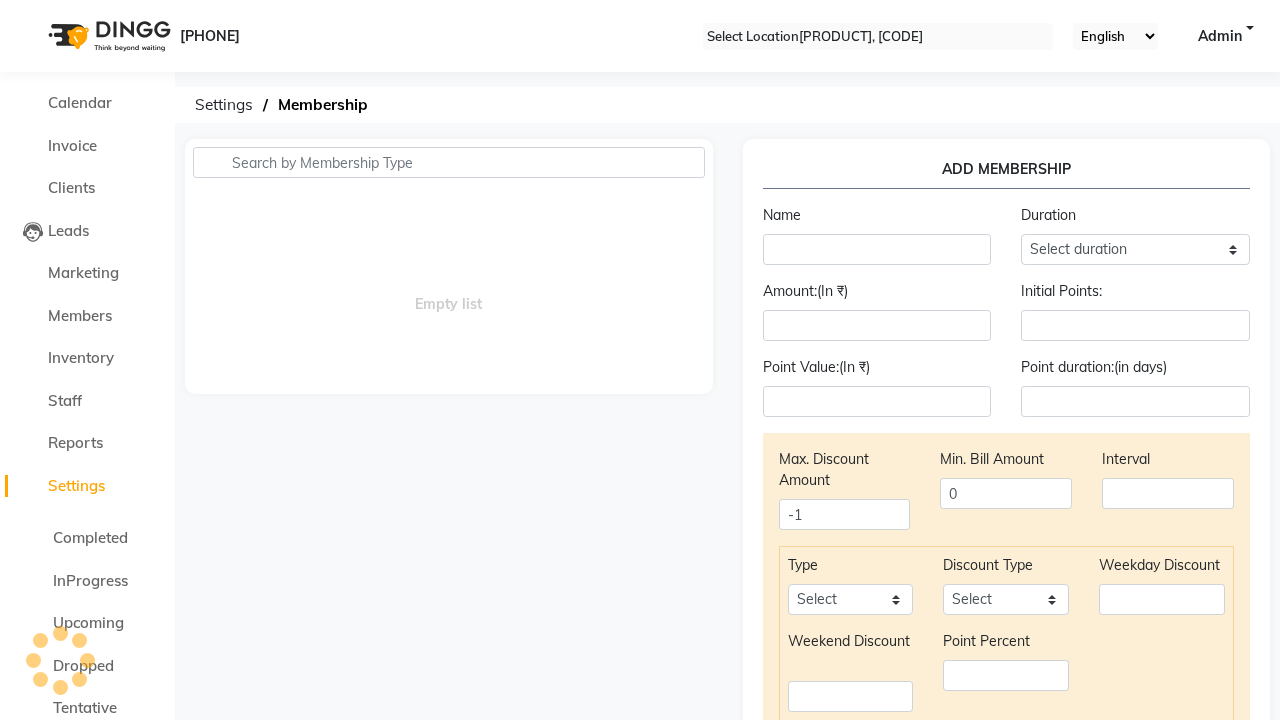 click at bounding box center (31, 8) 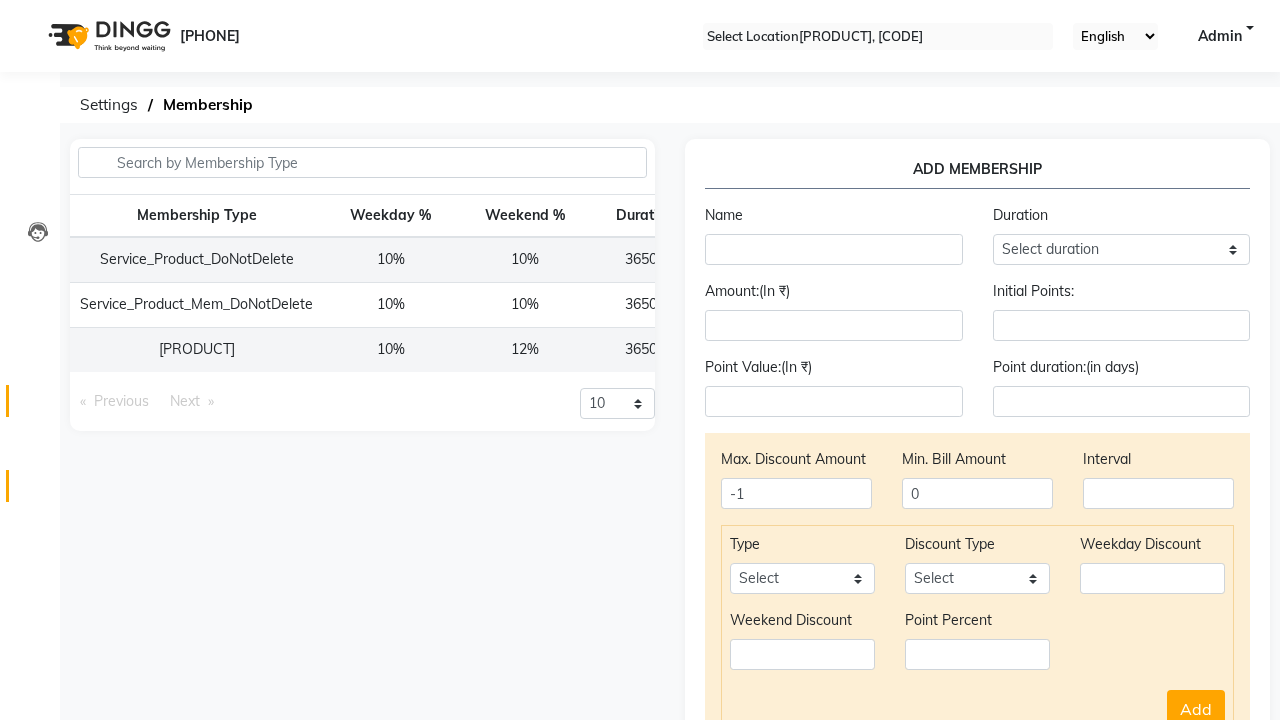 click at bounding box center [38, 406] 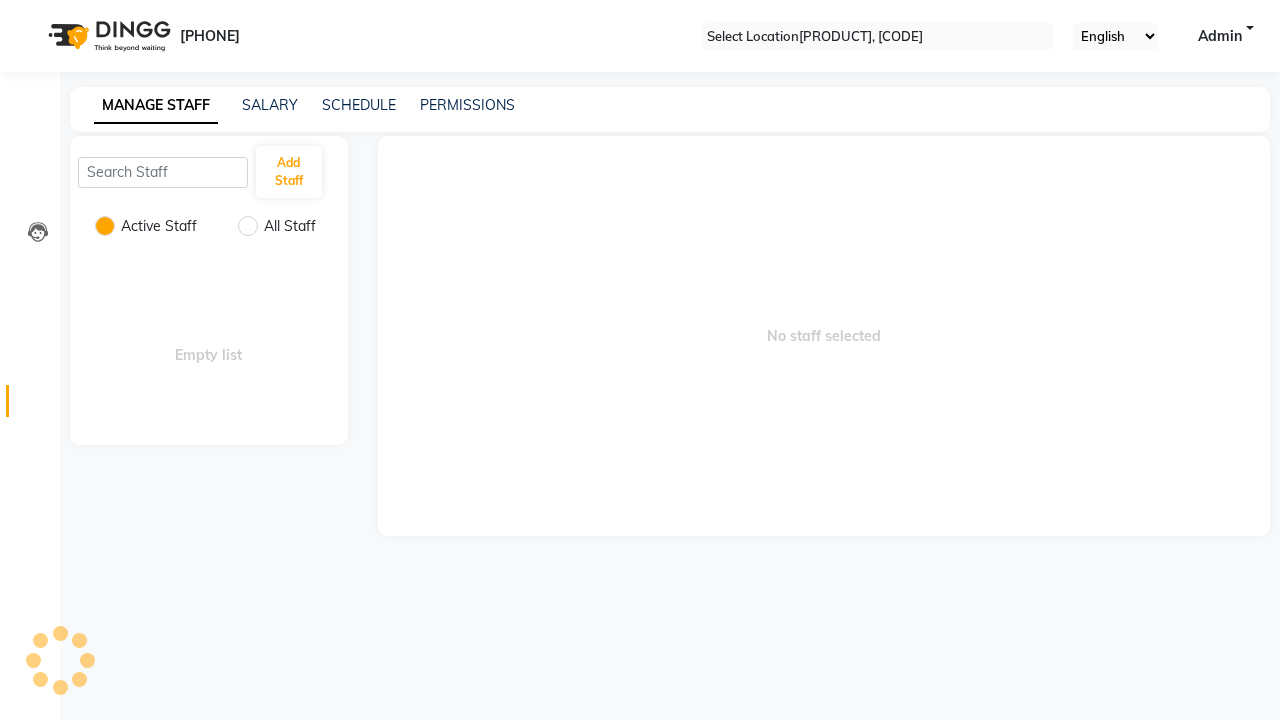 click at bounding box center [31, 8] 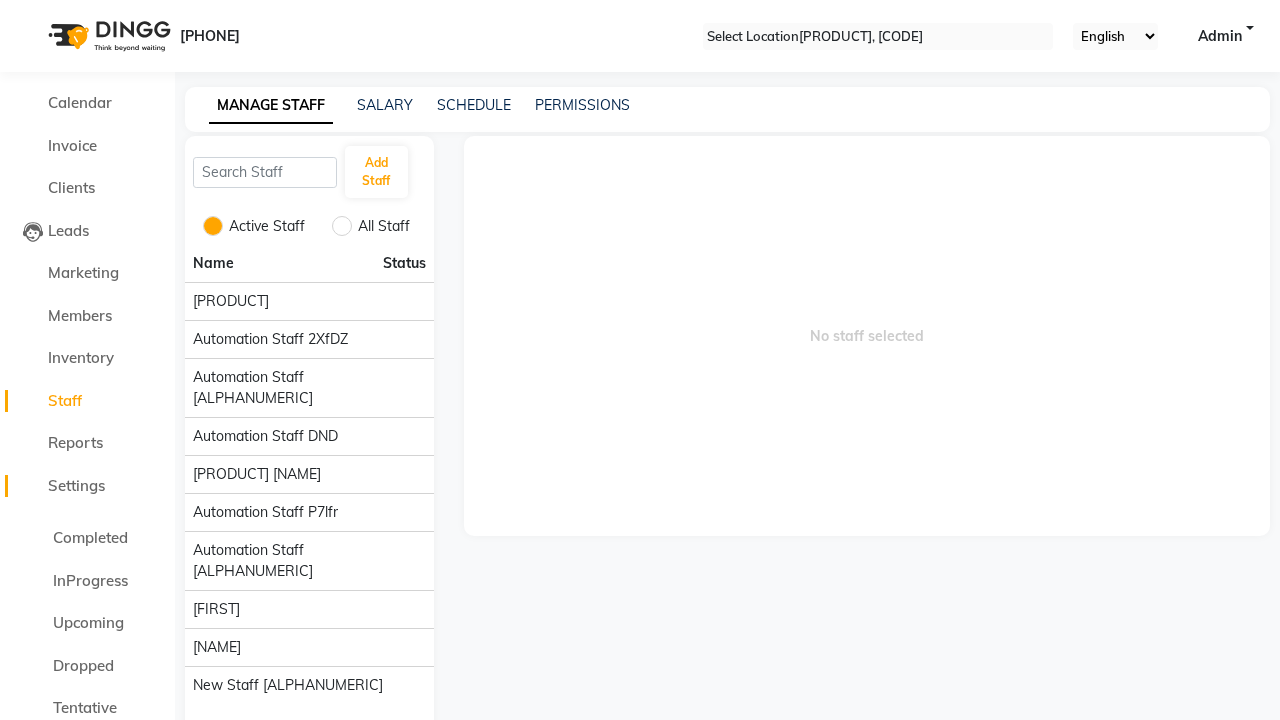 click on "Settings" at bounding box center [76, 485] 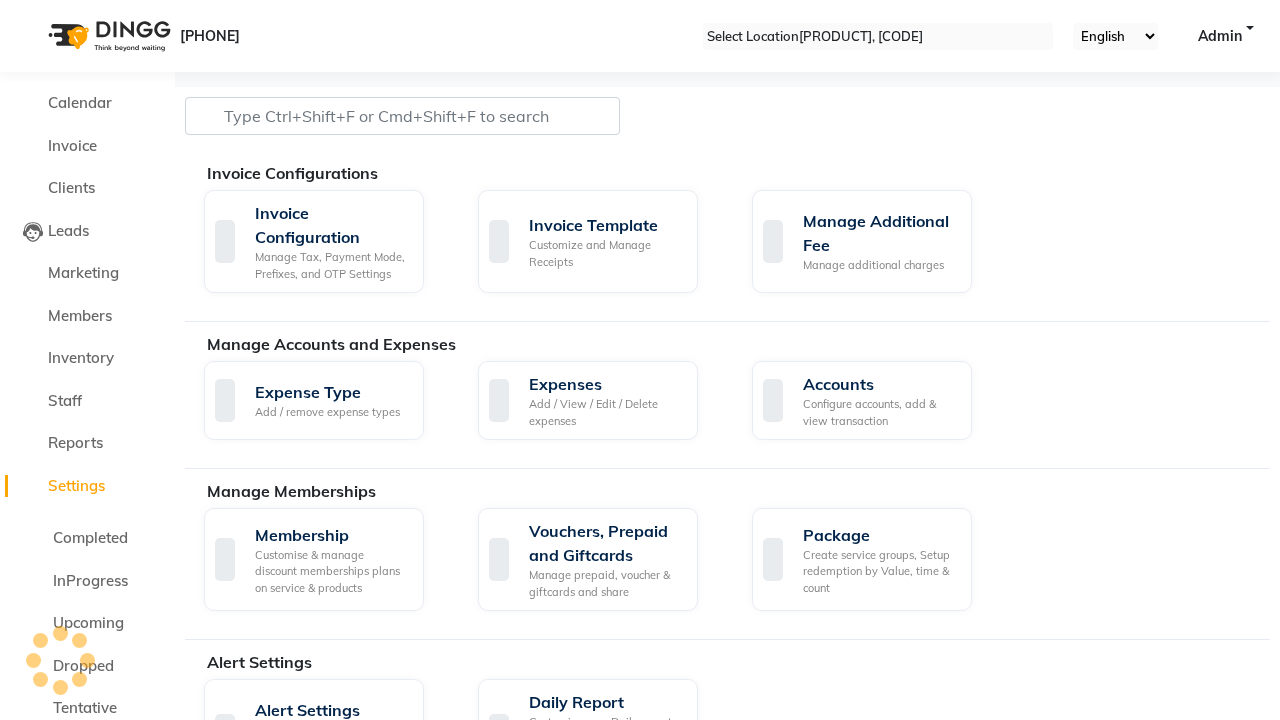 click on "Data Import" at bounding box center (605, 1713) 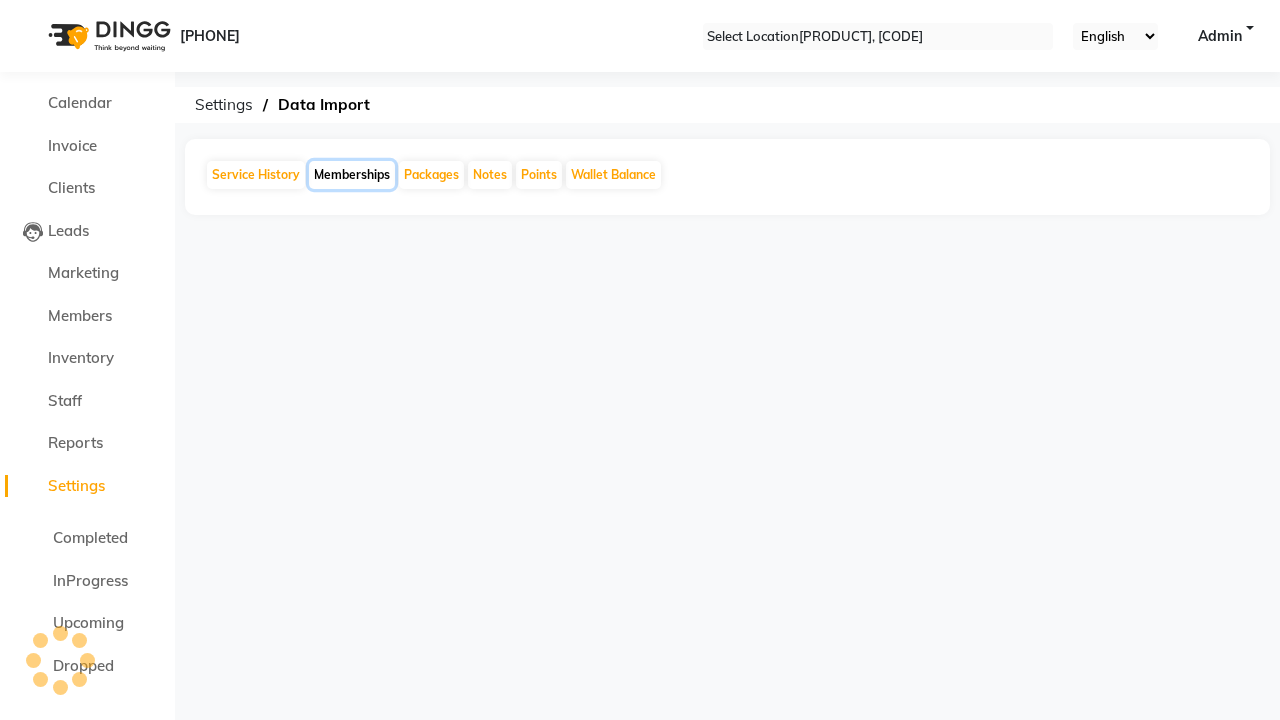 click on "Memberships" at bounding box center [352, 175] 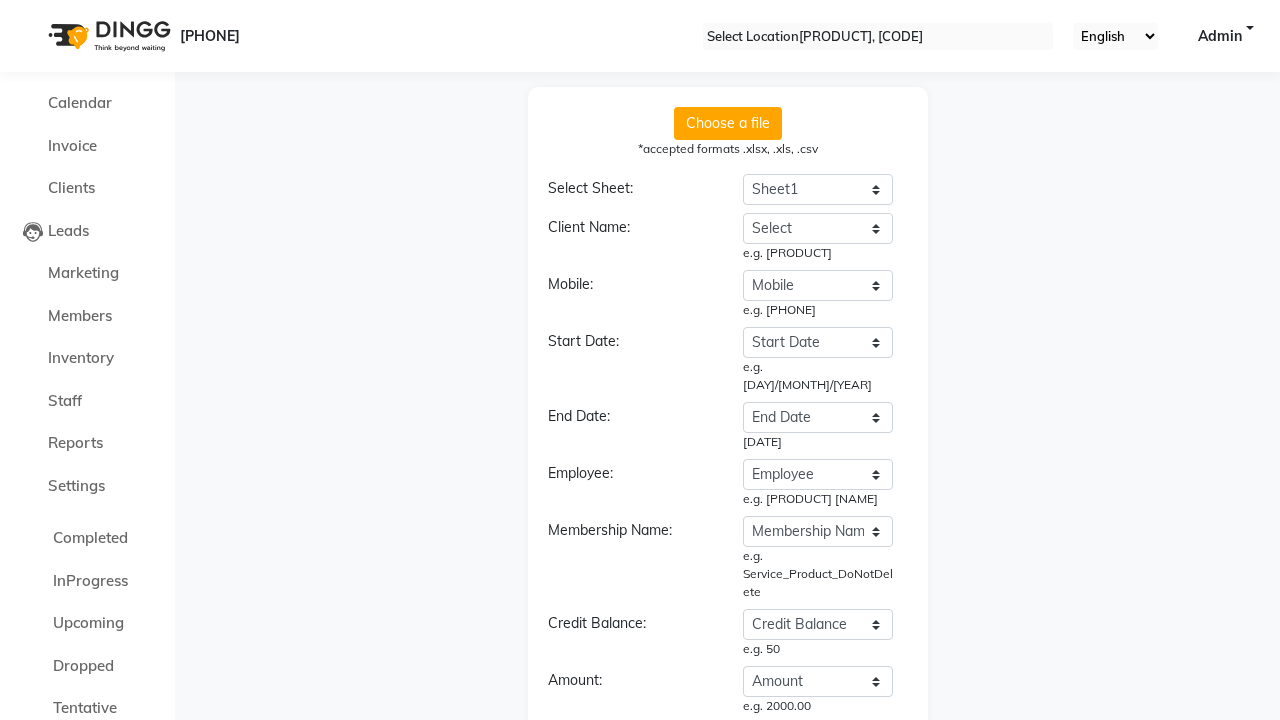 click on "Continue" at bounding box center [728, 898] 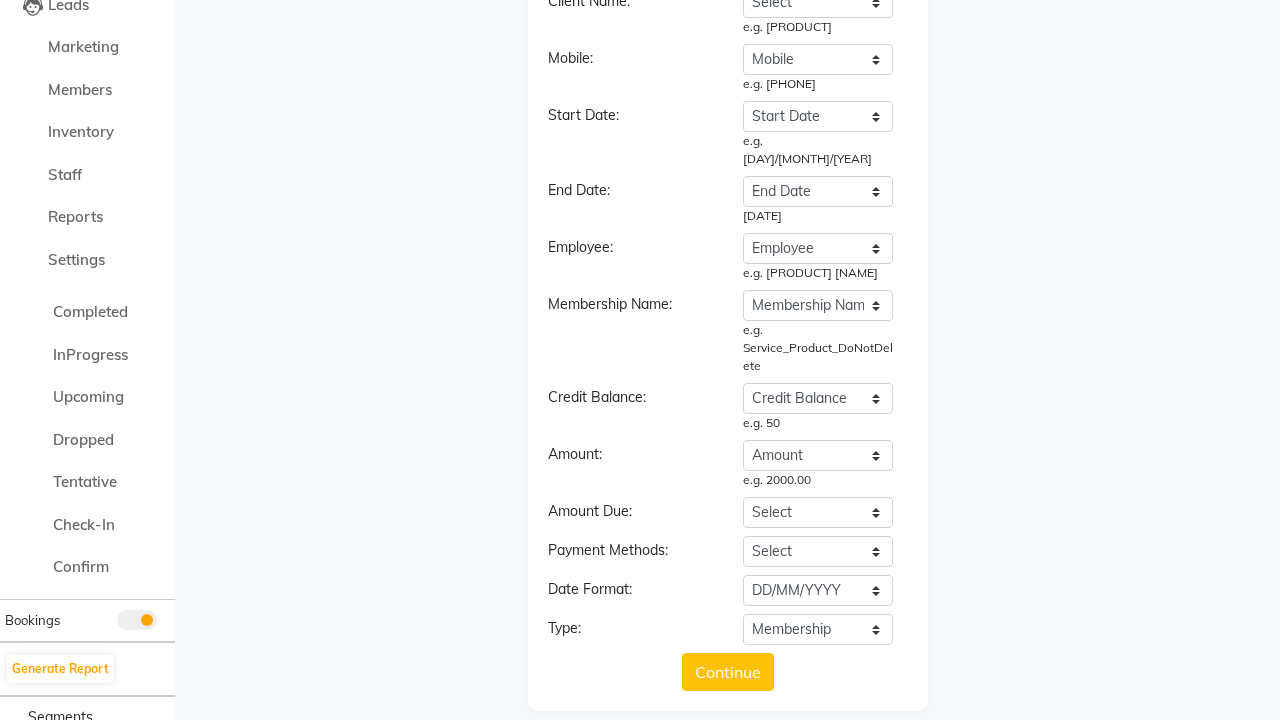 click on "Upload" at bounding box center (727, 894) 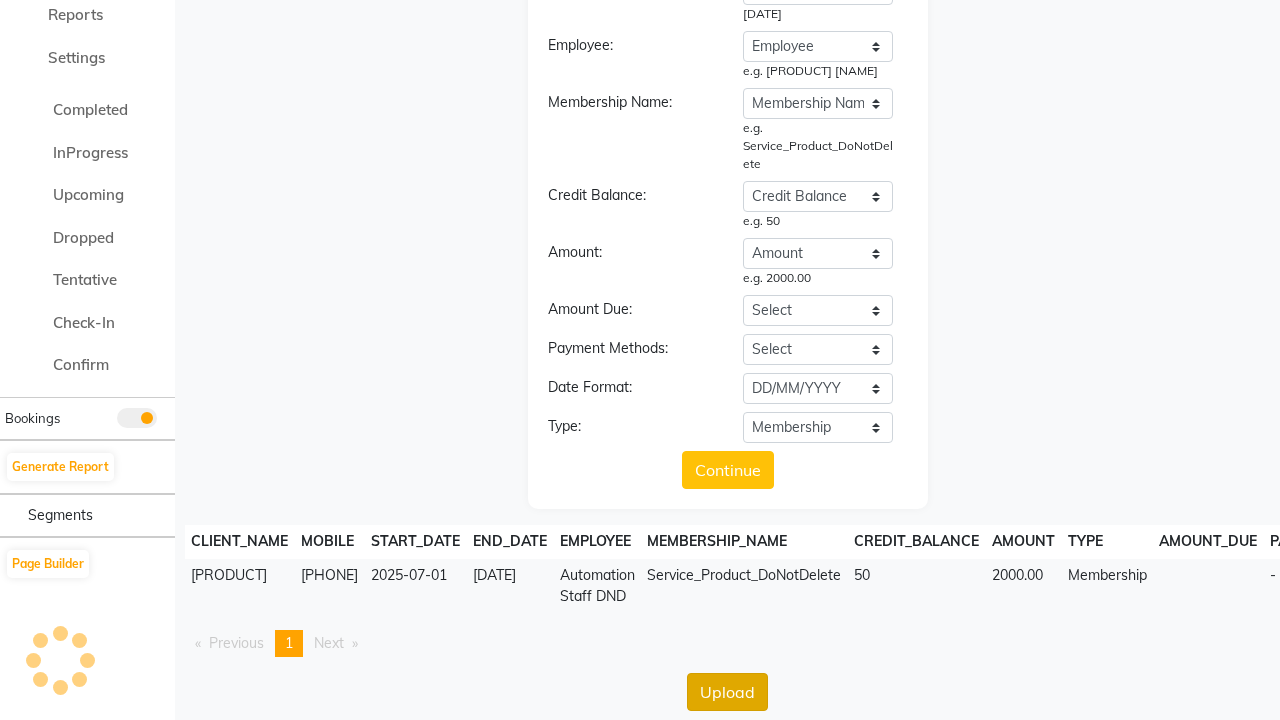 scroll, scrollTop: 0, scrollLeft: 0, axis: both 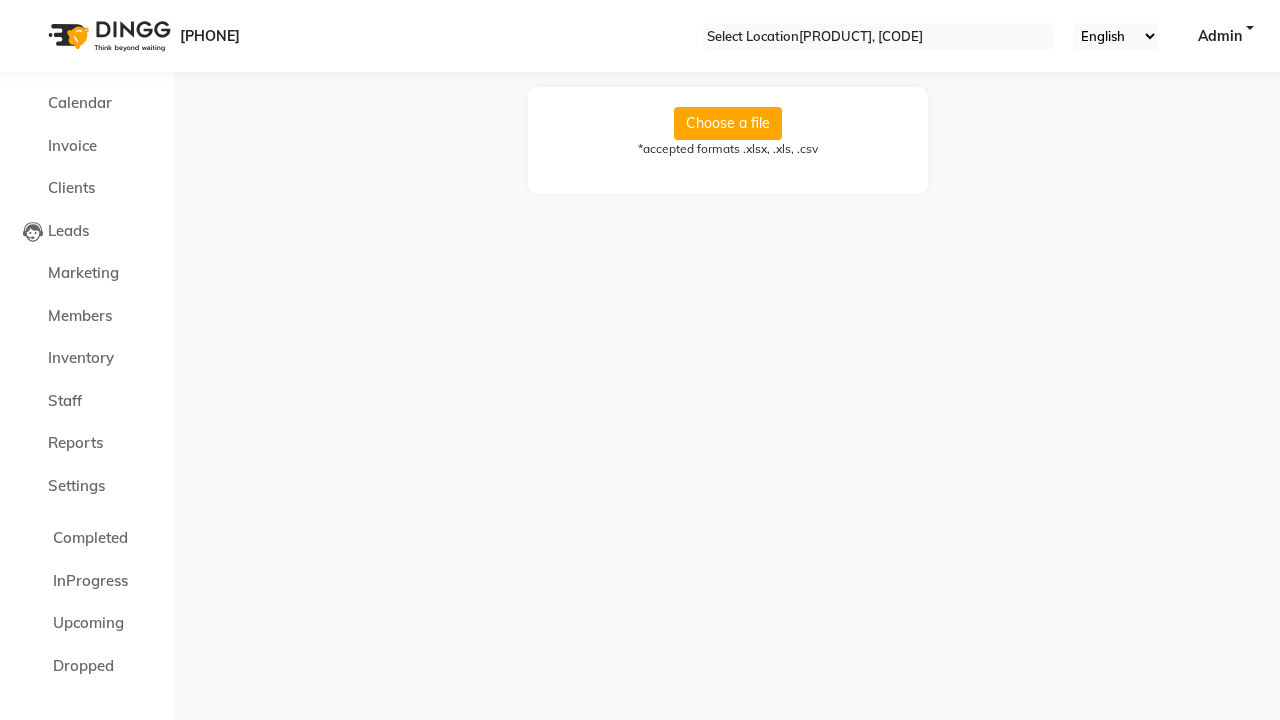click on "Import successfully. We notify you after process finish." at bounding box center [640, 730] 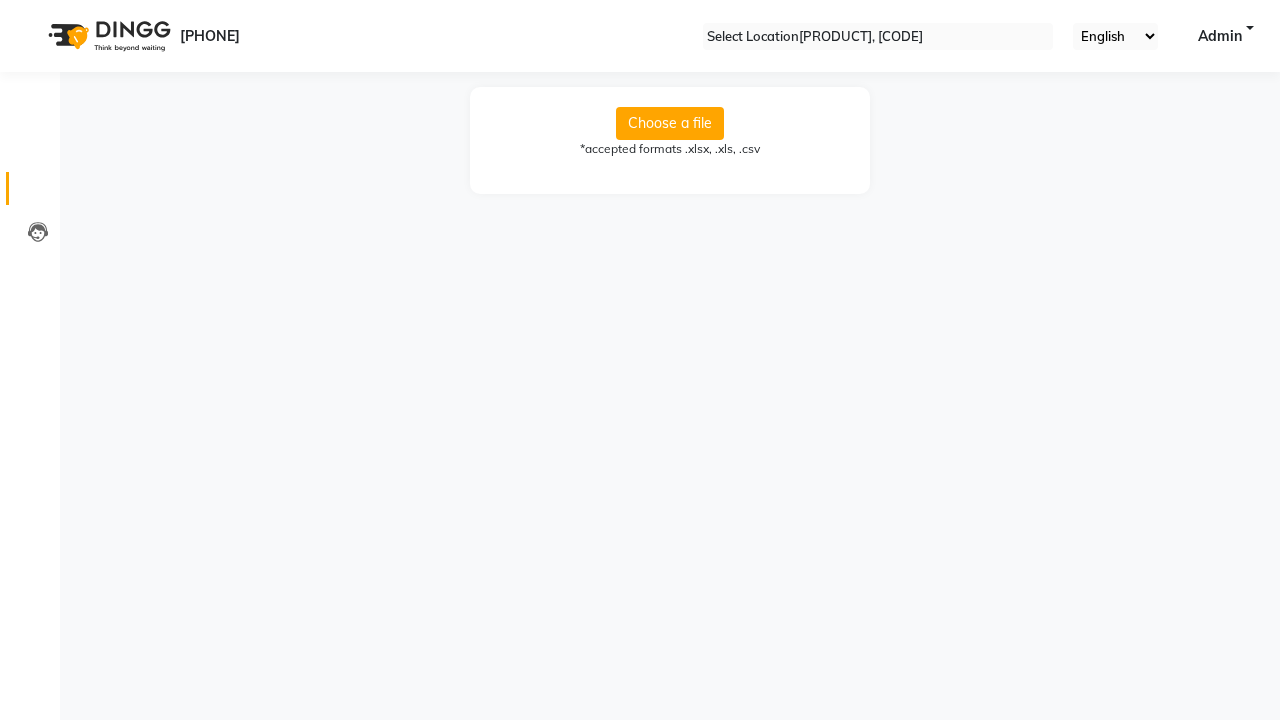 click at bounding box center [38, 193] 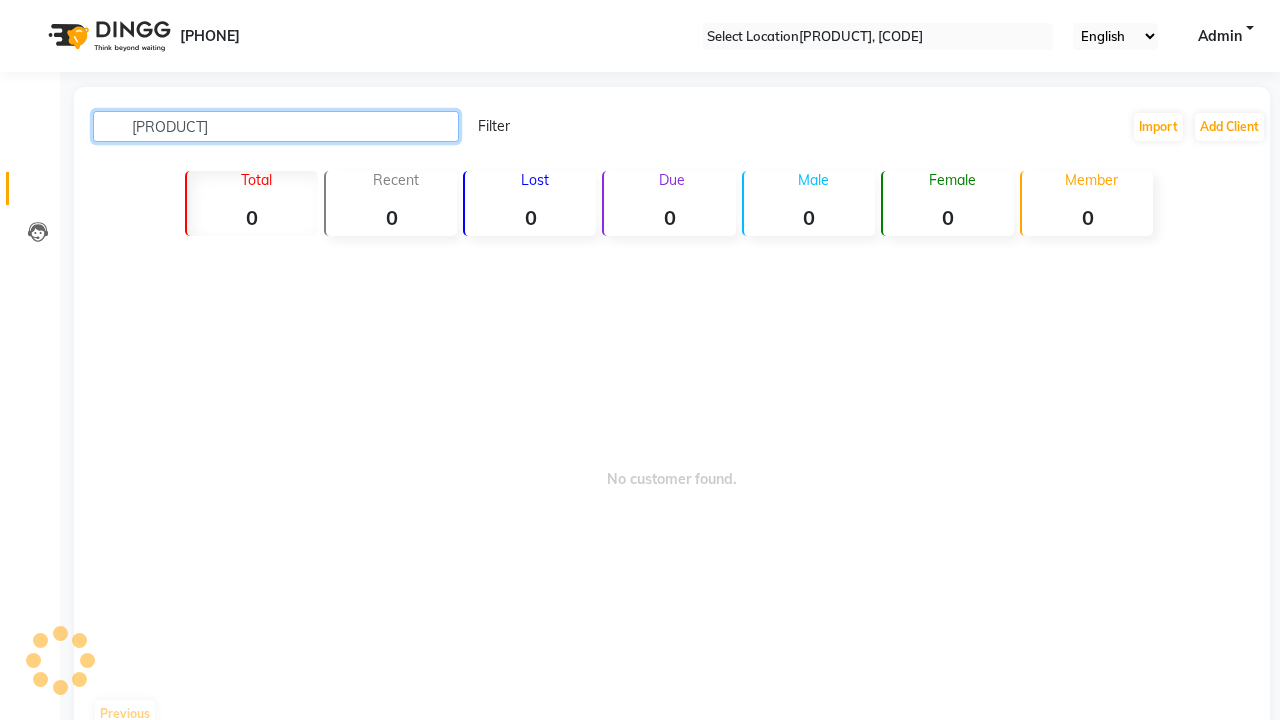 type on "[PRODUCT]" 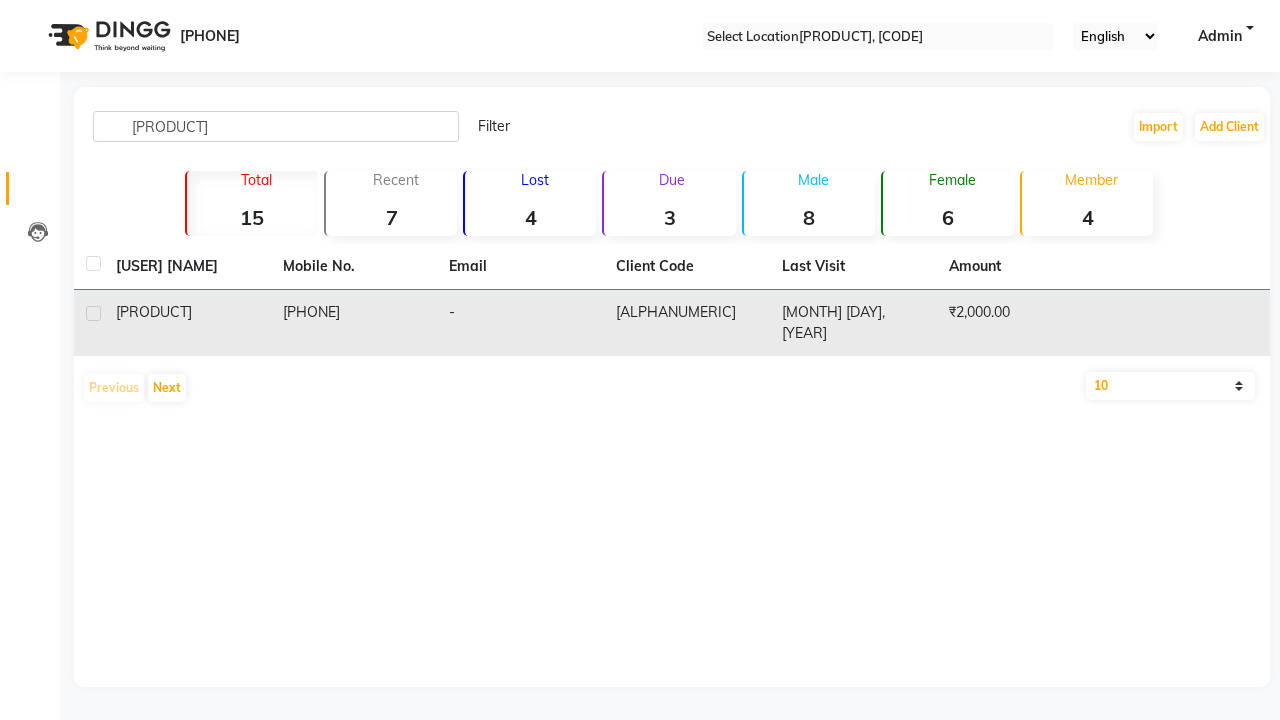 click on "[ALPHANUMERIC]" at bounding box center (687, 323) 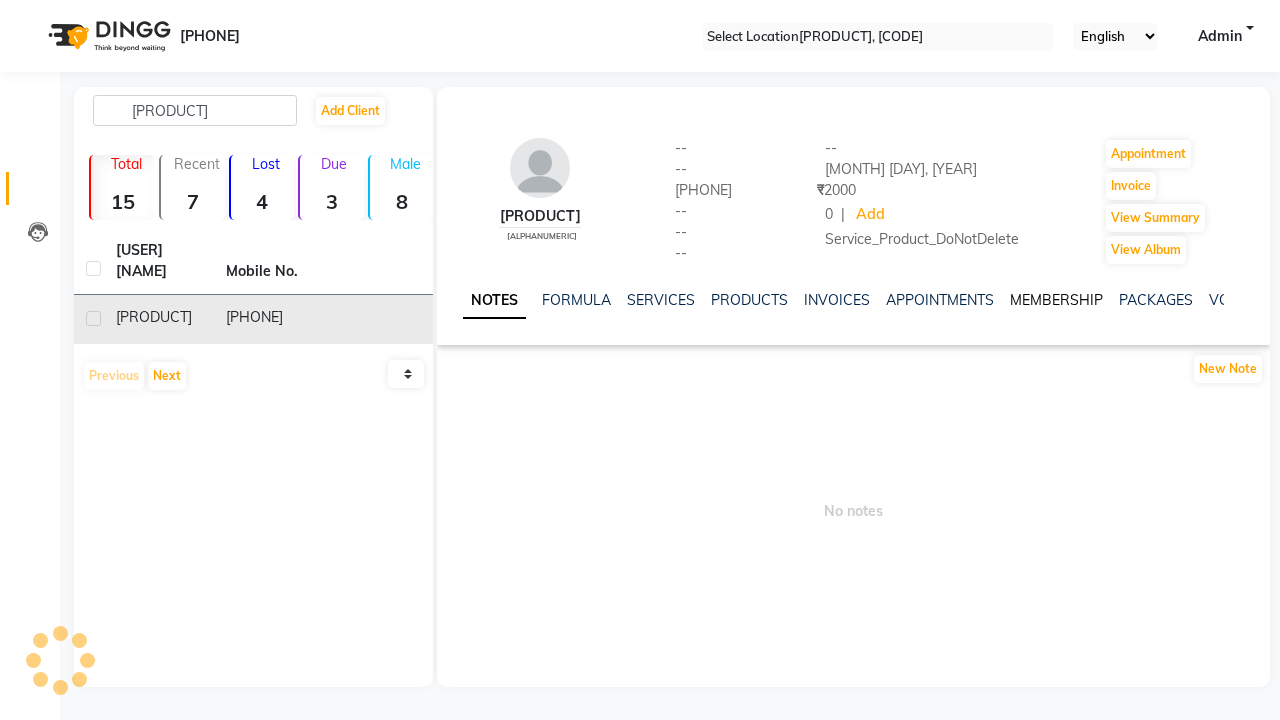 click on "MEMBERSHIP" at bounding box center (1056, 300) 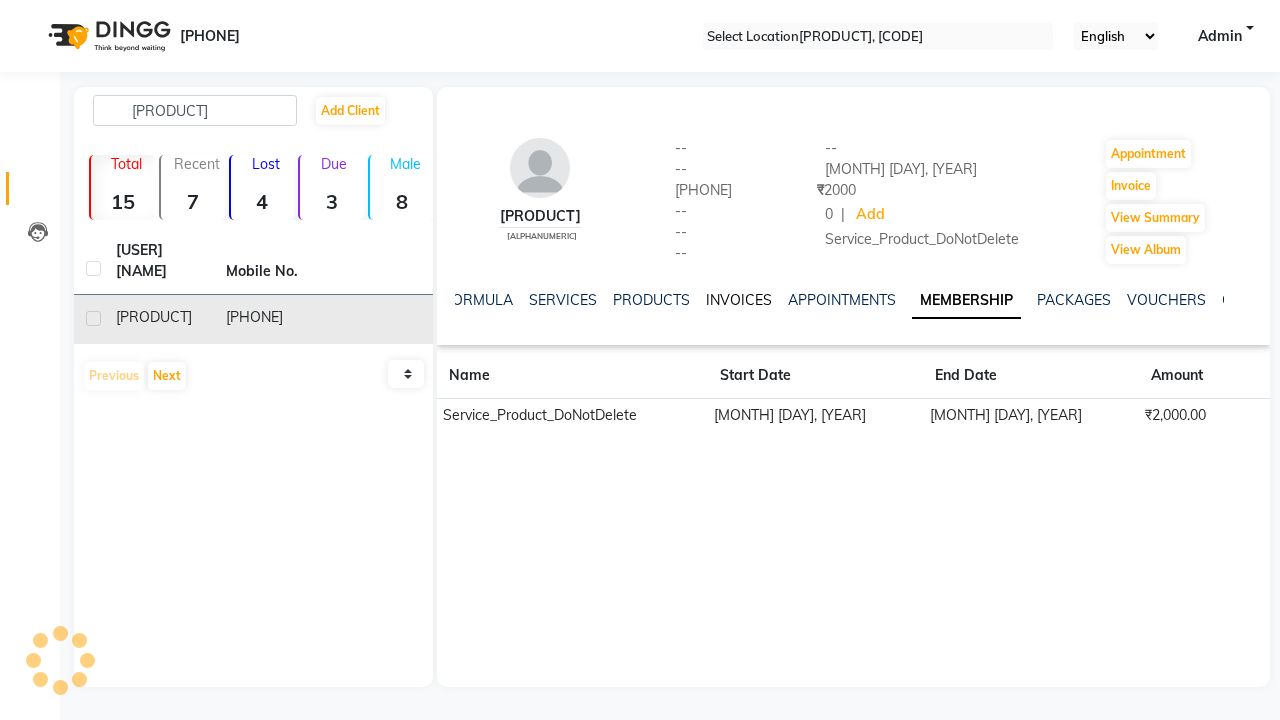 click on "INVOICES" at bounding box center [739, 300] 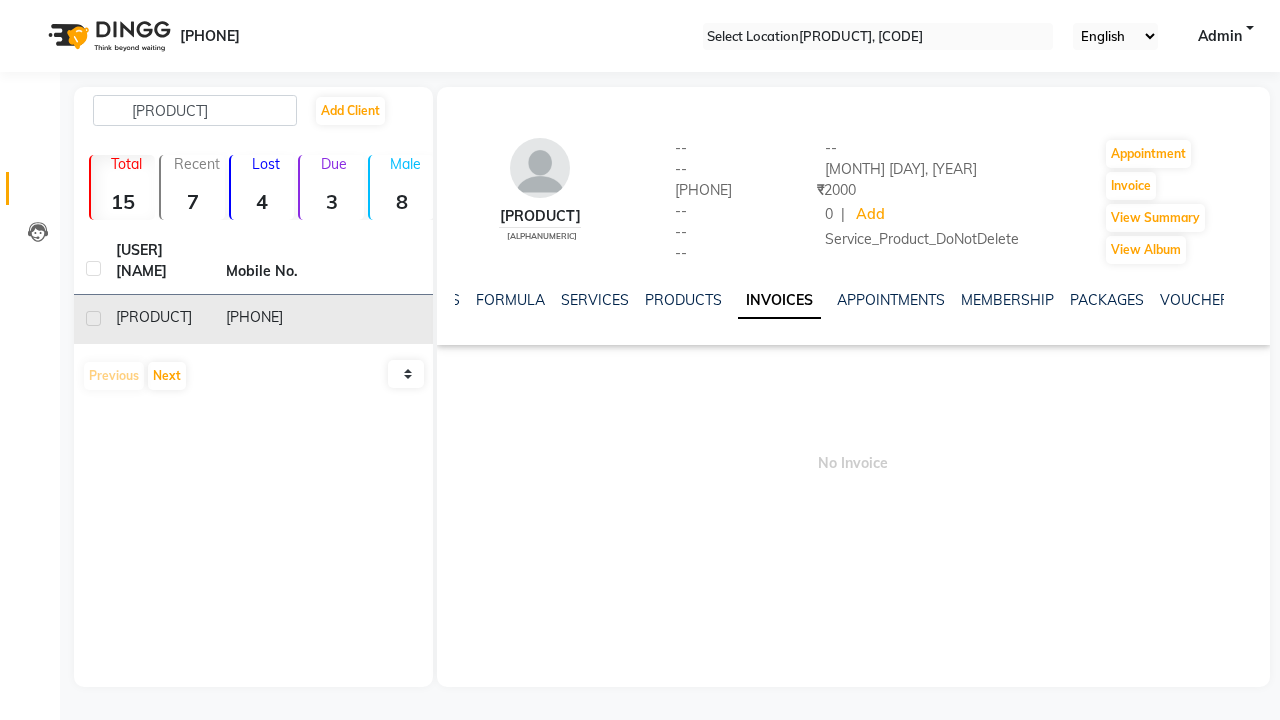 scroll, scrollTop: 0, scrollLeft: 245, axis: horizontal 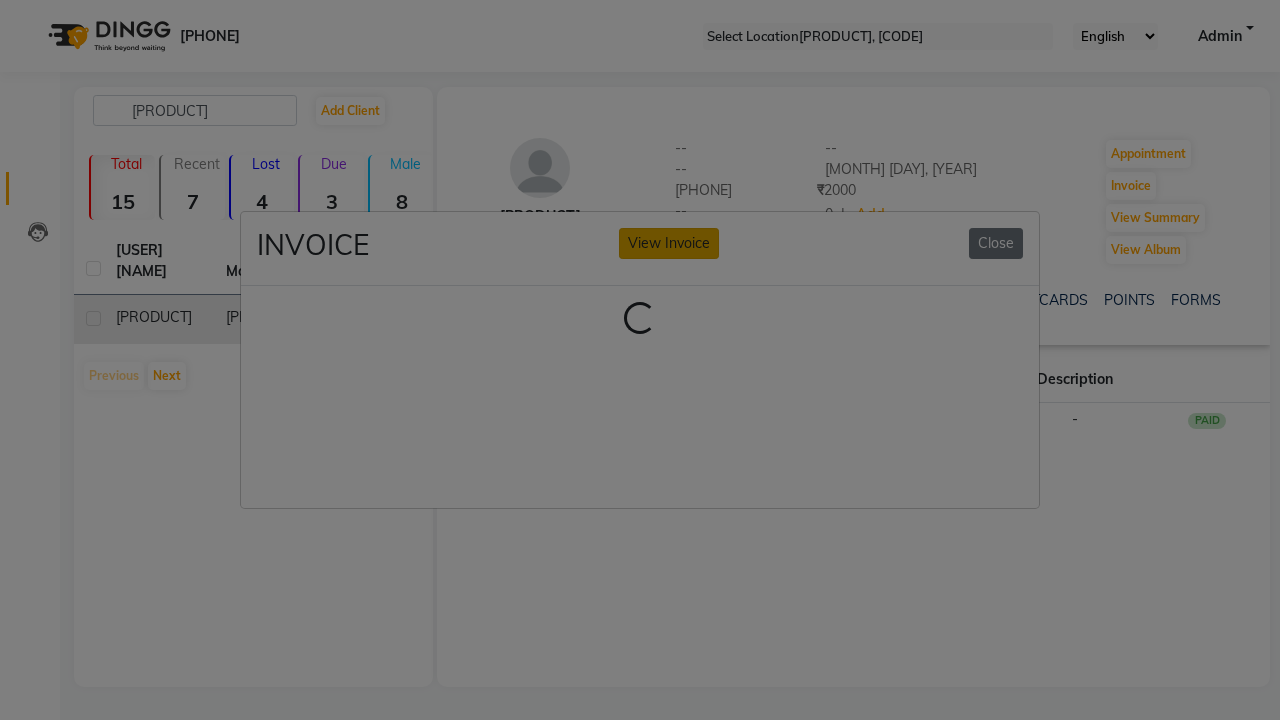 click on "View Invoice" at bounding box center (669, 243) 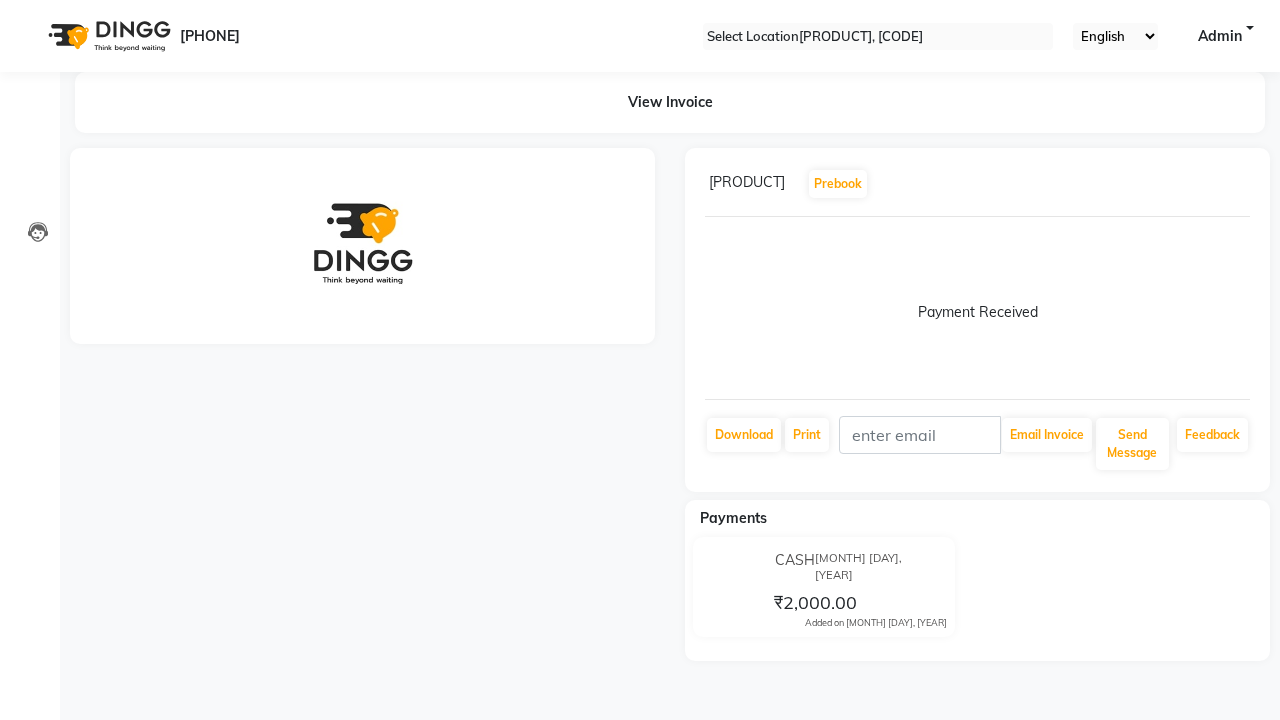 scroll, scrollTop: 0, scrollLeft: 0, axis: both 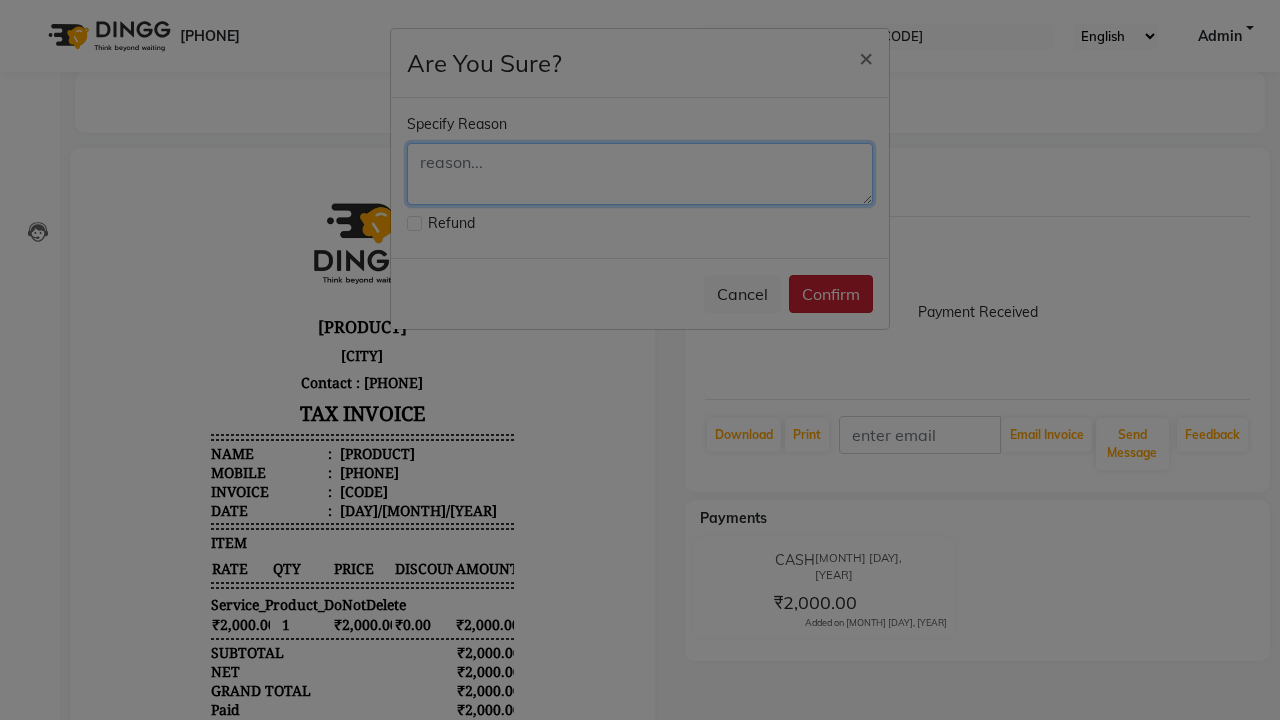 click at bounding box center (640, 174) 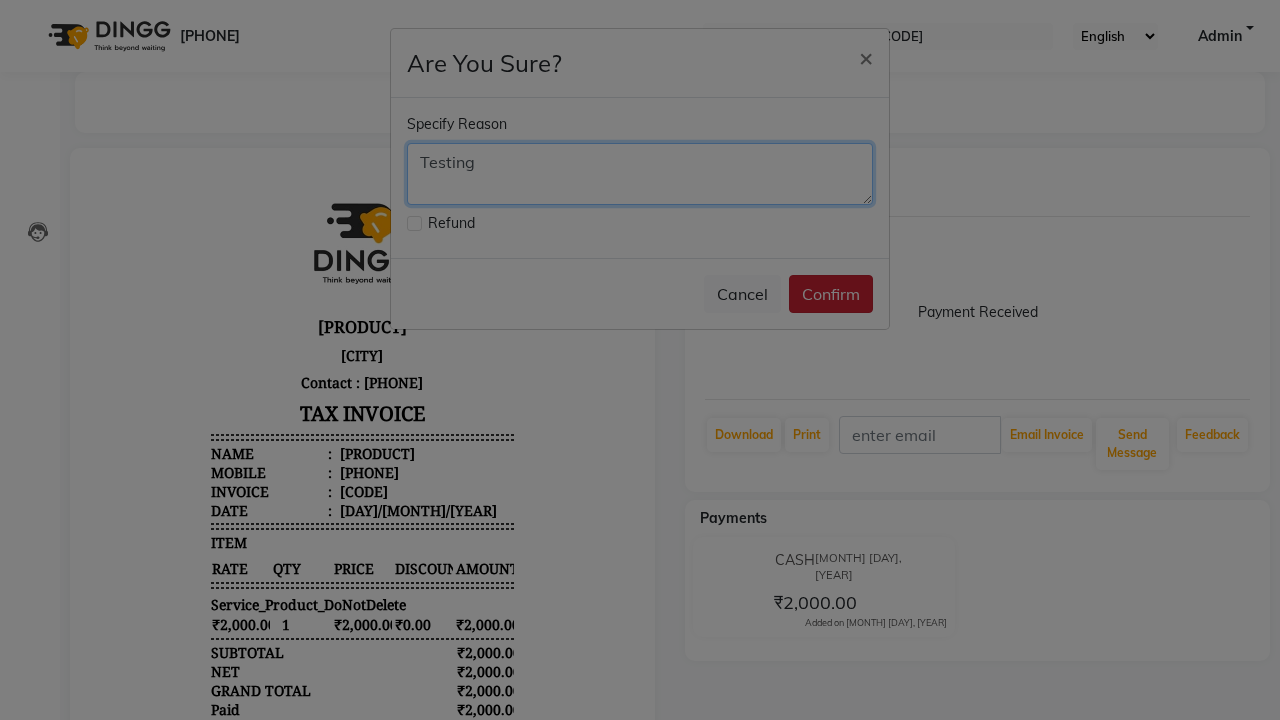 type on "Testing" 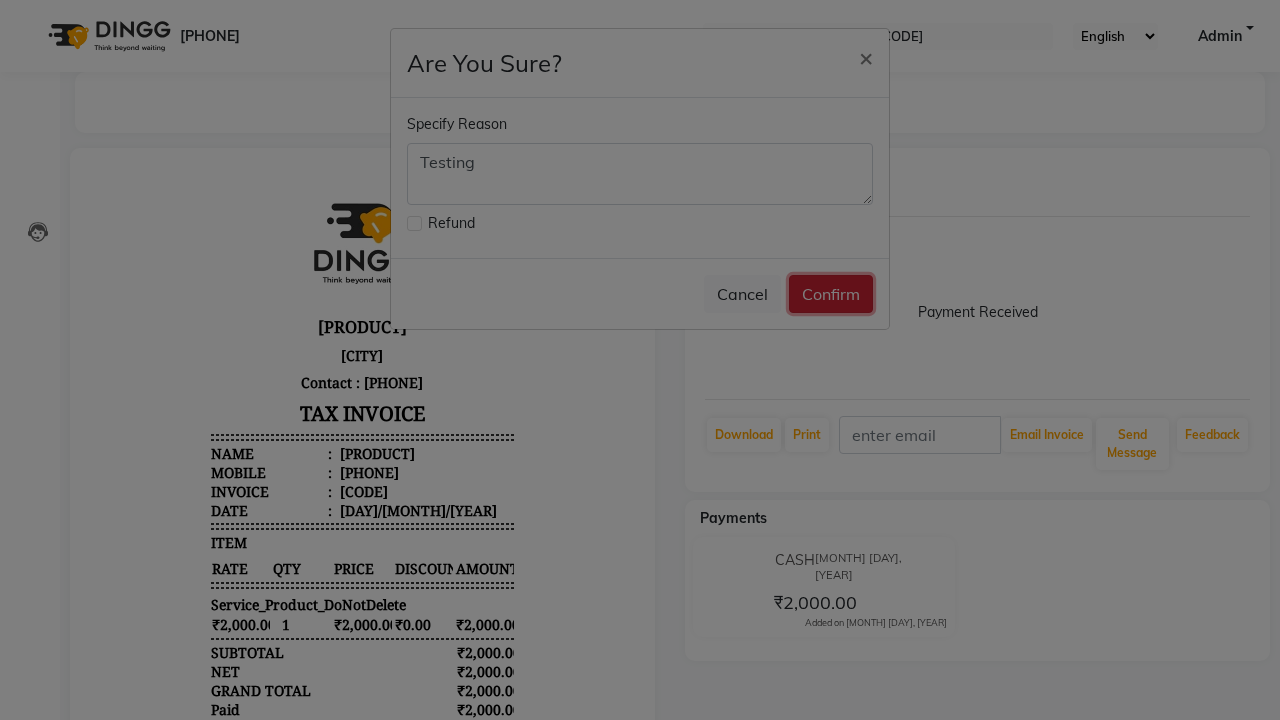 click on "Confirm" at bounding box center [831, 294] 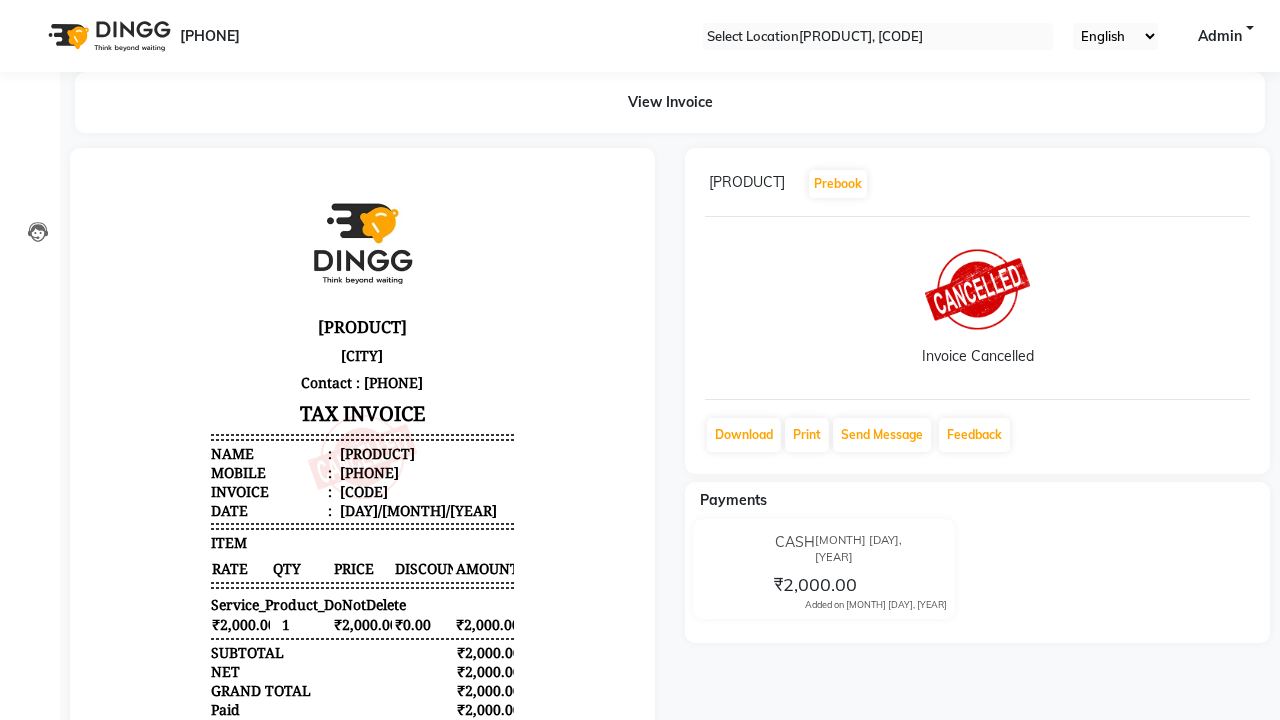 click on "Bill Cancelled Successfully." at bounding box center [640, 852] 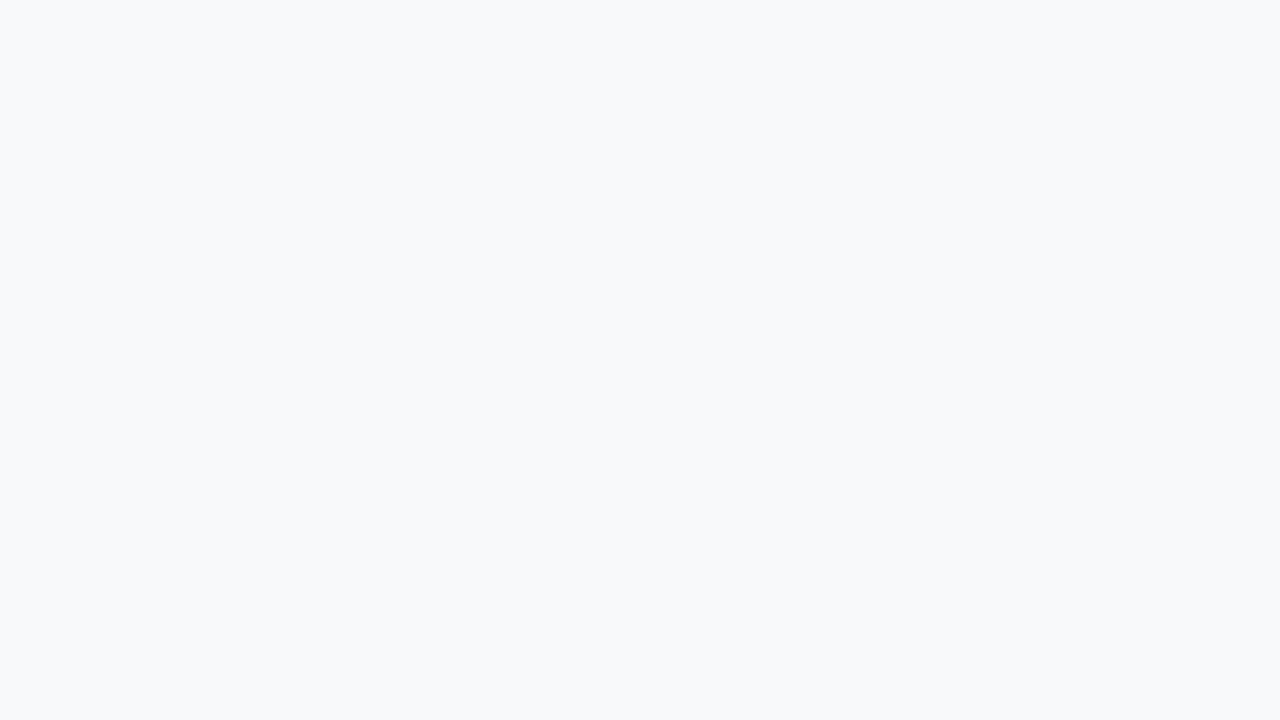 scroll, scrollTop: 0, scrollLeft: 0, axis: both 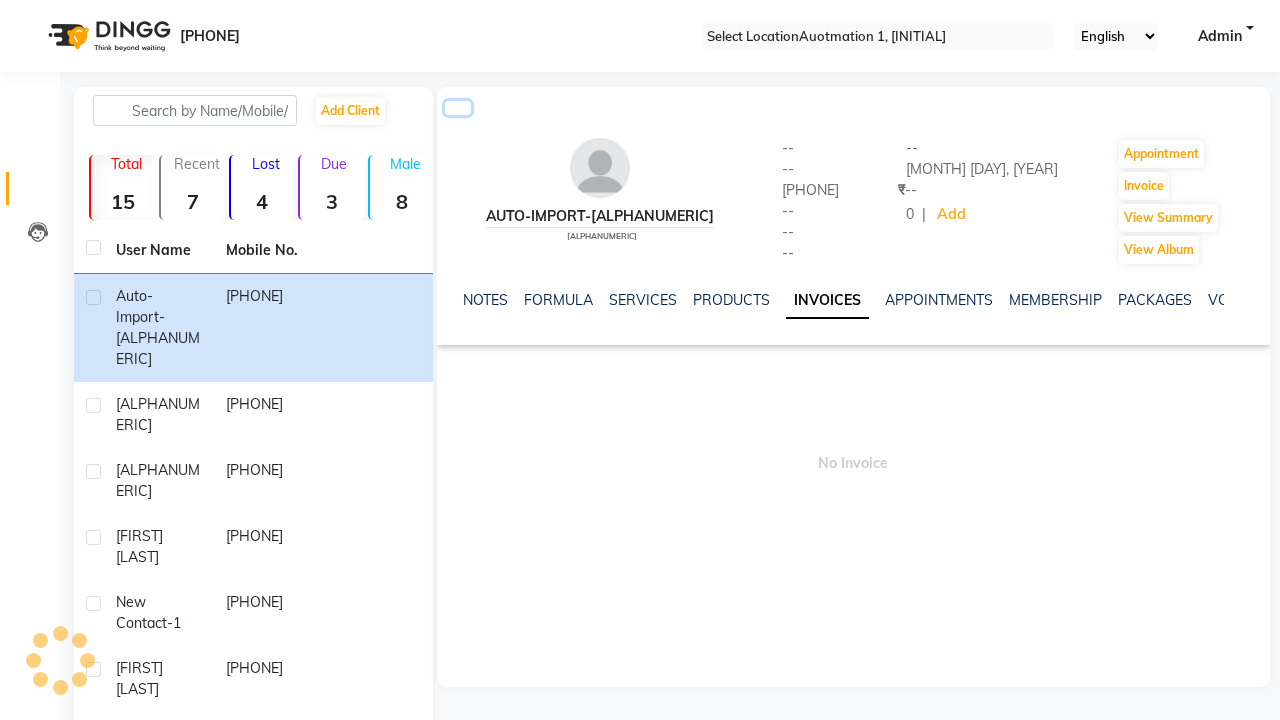 click at bounding box center (458, 108) 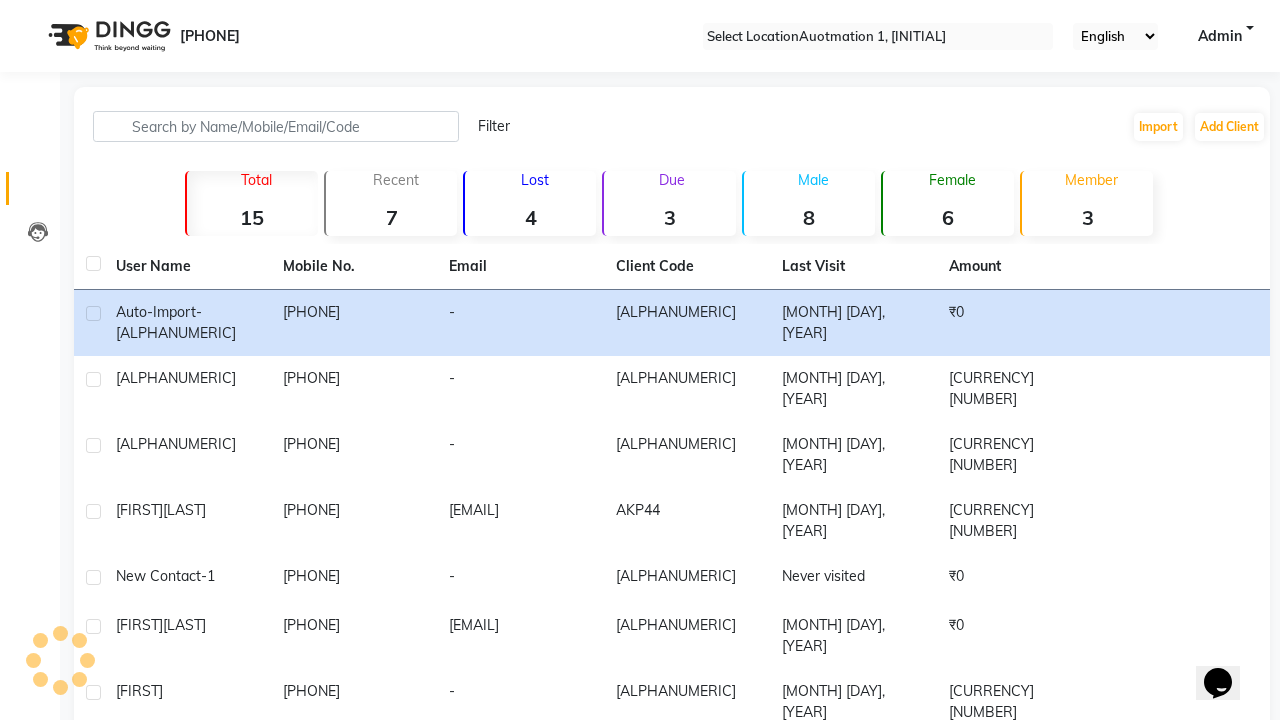 scroll, scrollTop: 0, scrollLeft: 0, axis: both 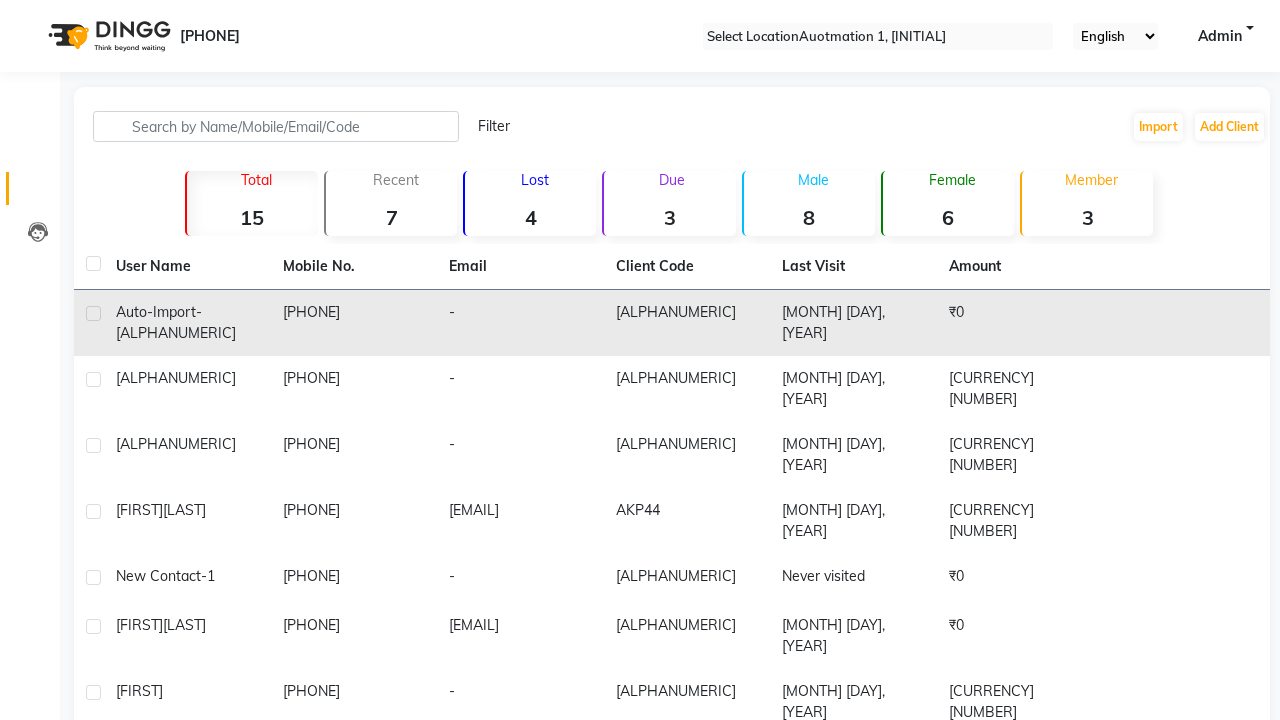 click at bounding box center (93, 313) 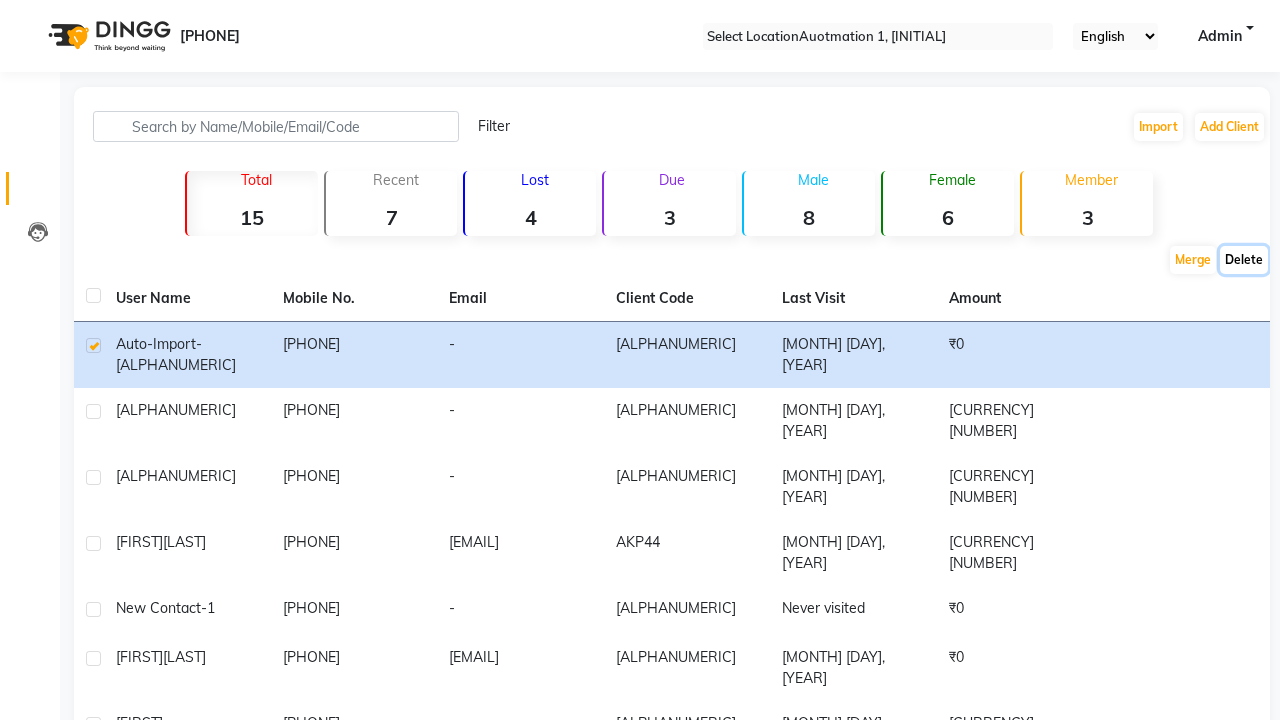 click on "Delete" at bounding box center (1193, 260) 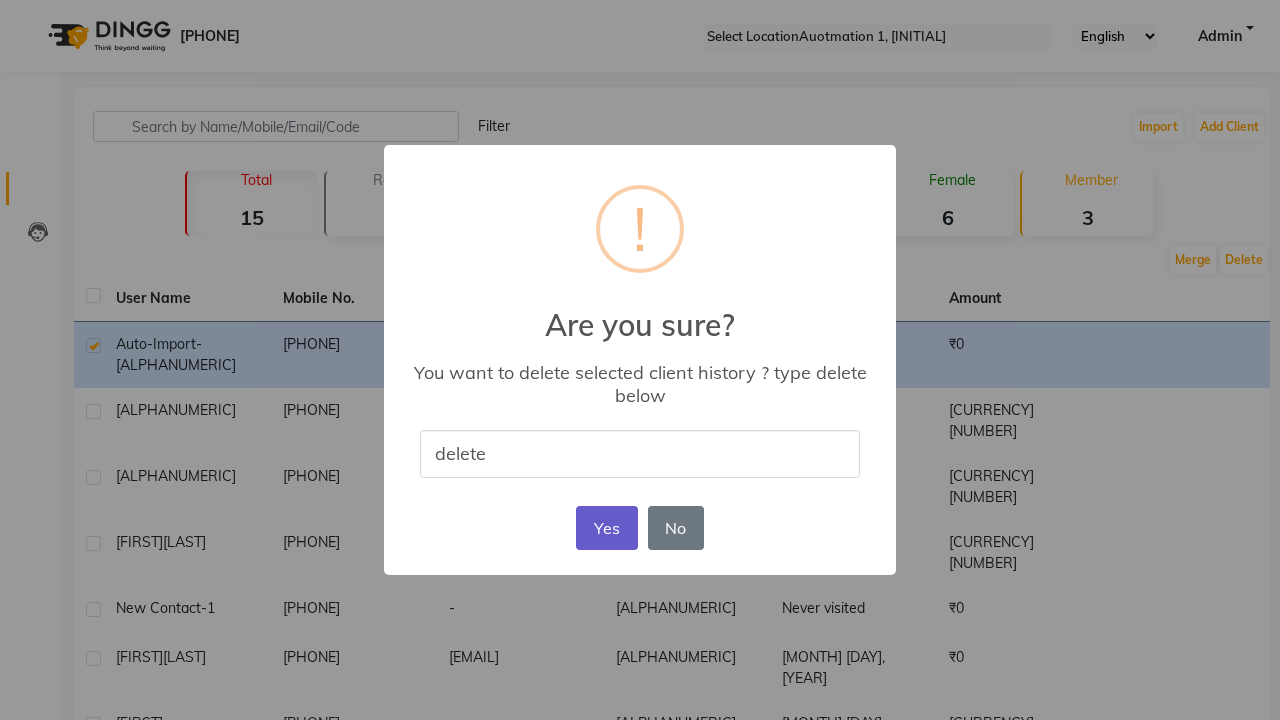 type on "delete" 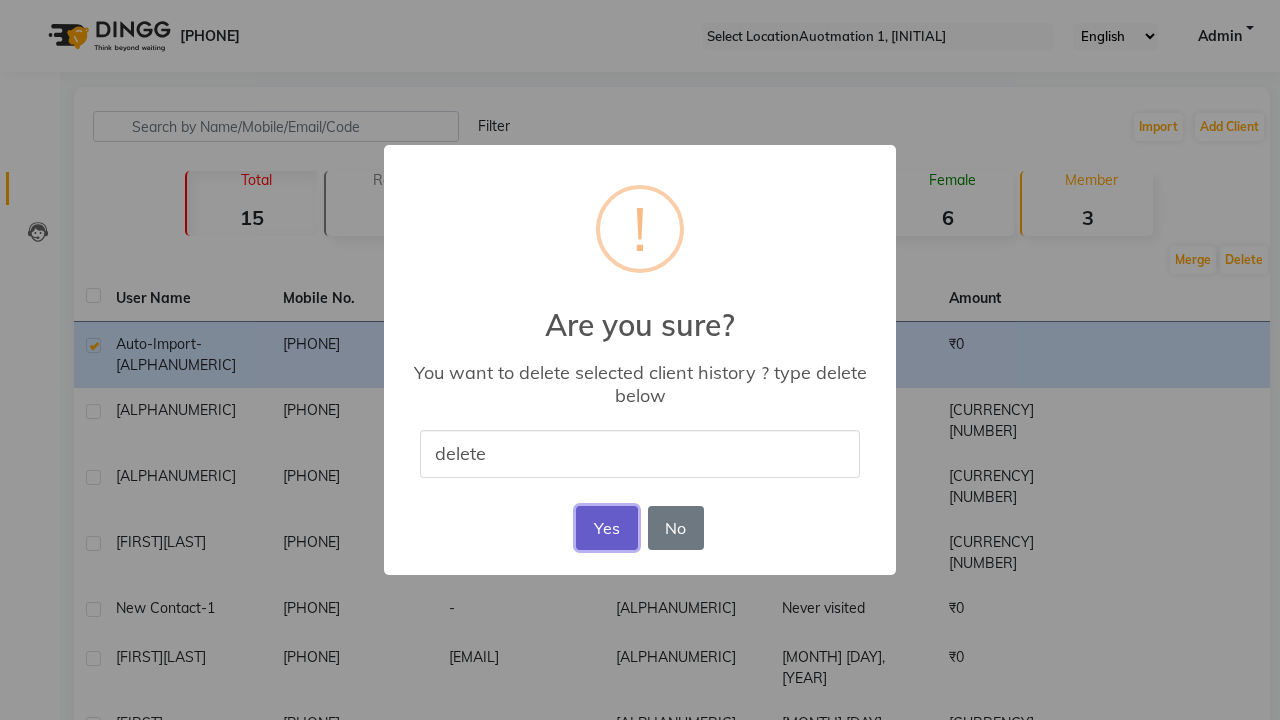 click on "Yes" at bounding box center [606, 528] 